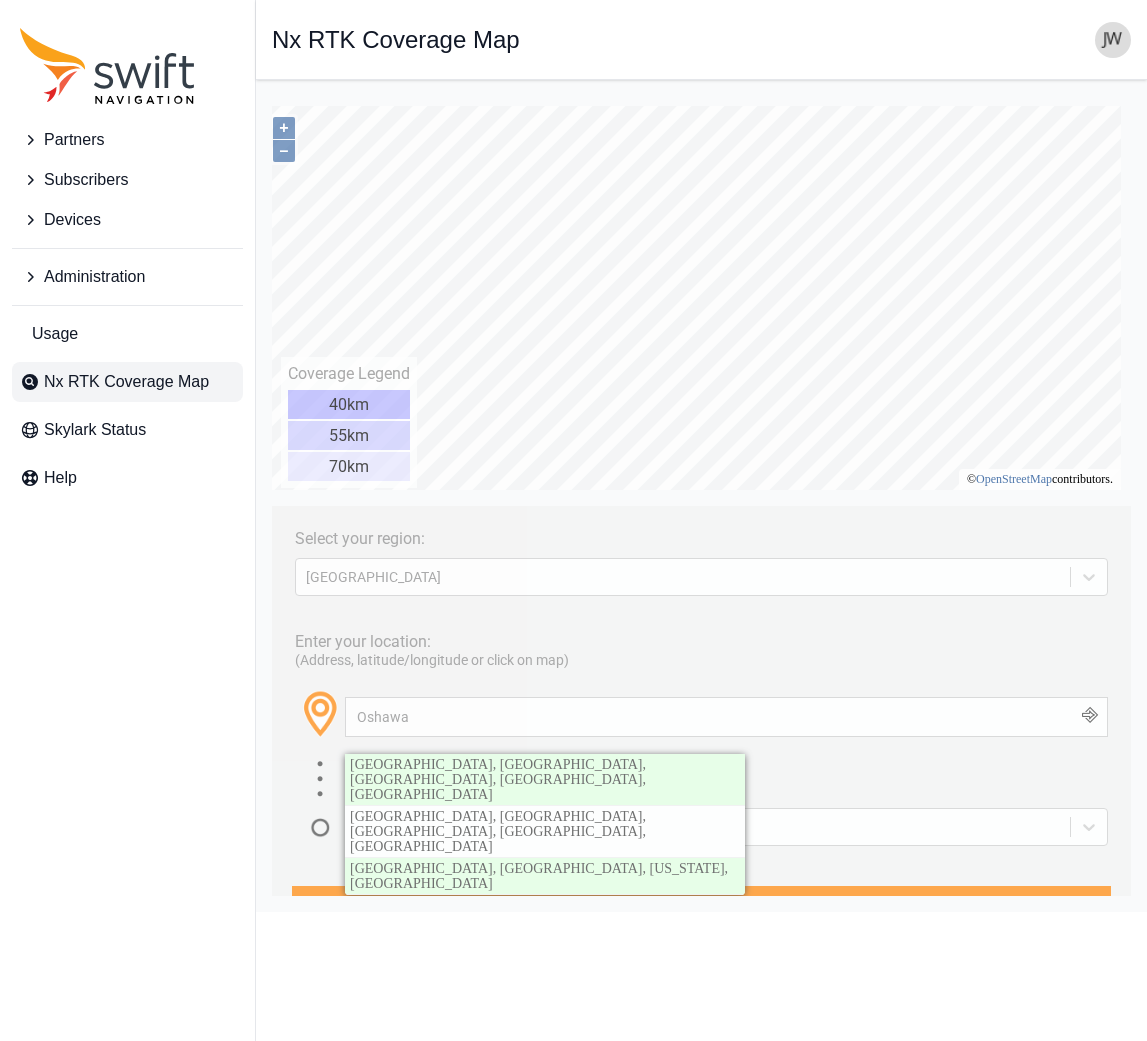 scroll, scrollTop: 0, scrollLeft: 0, axis: both 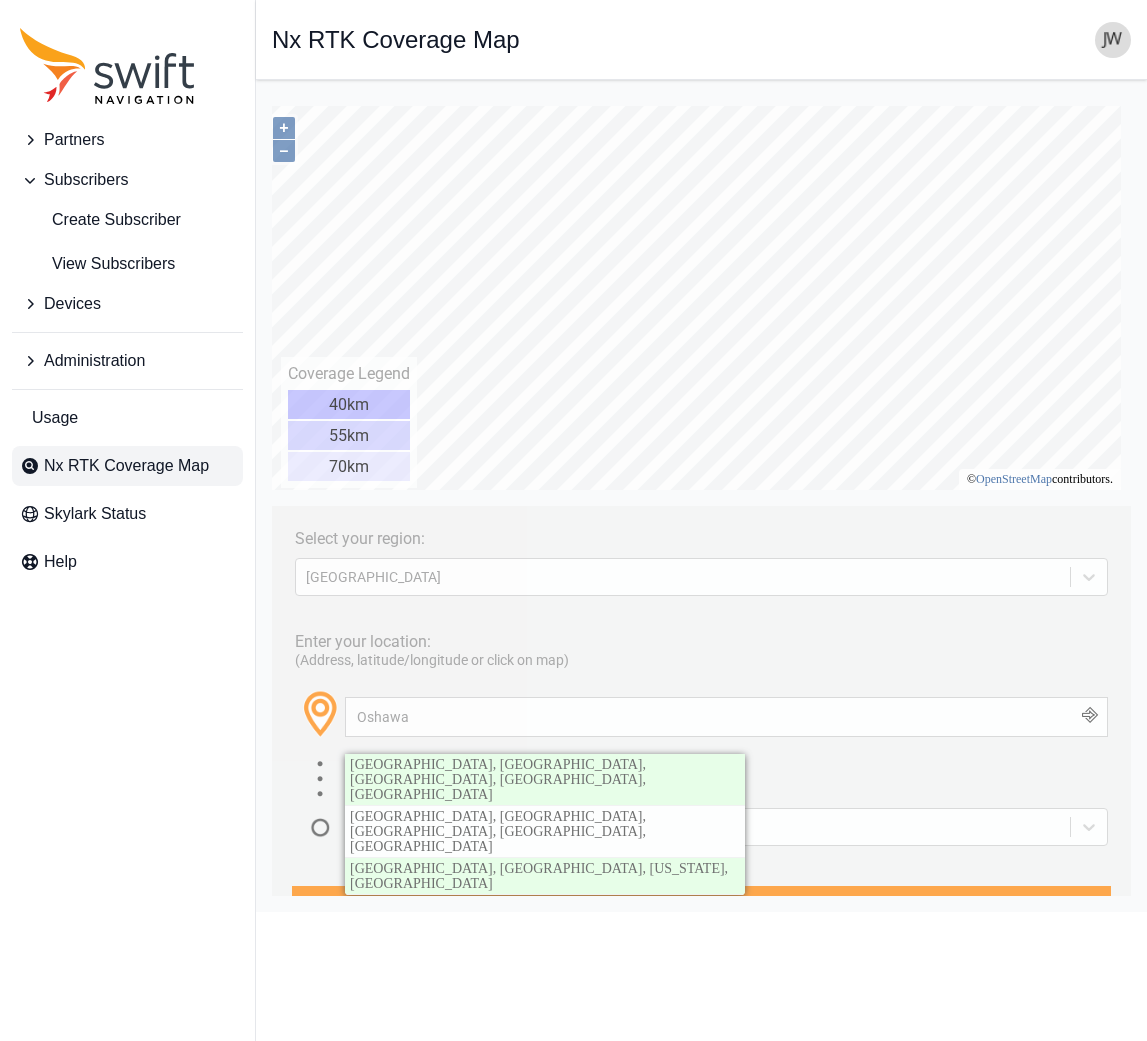 click on "Nx RTK Coverage Map" at bounding box center [126, 466] 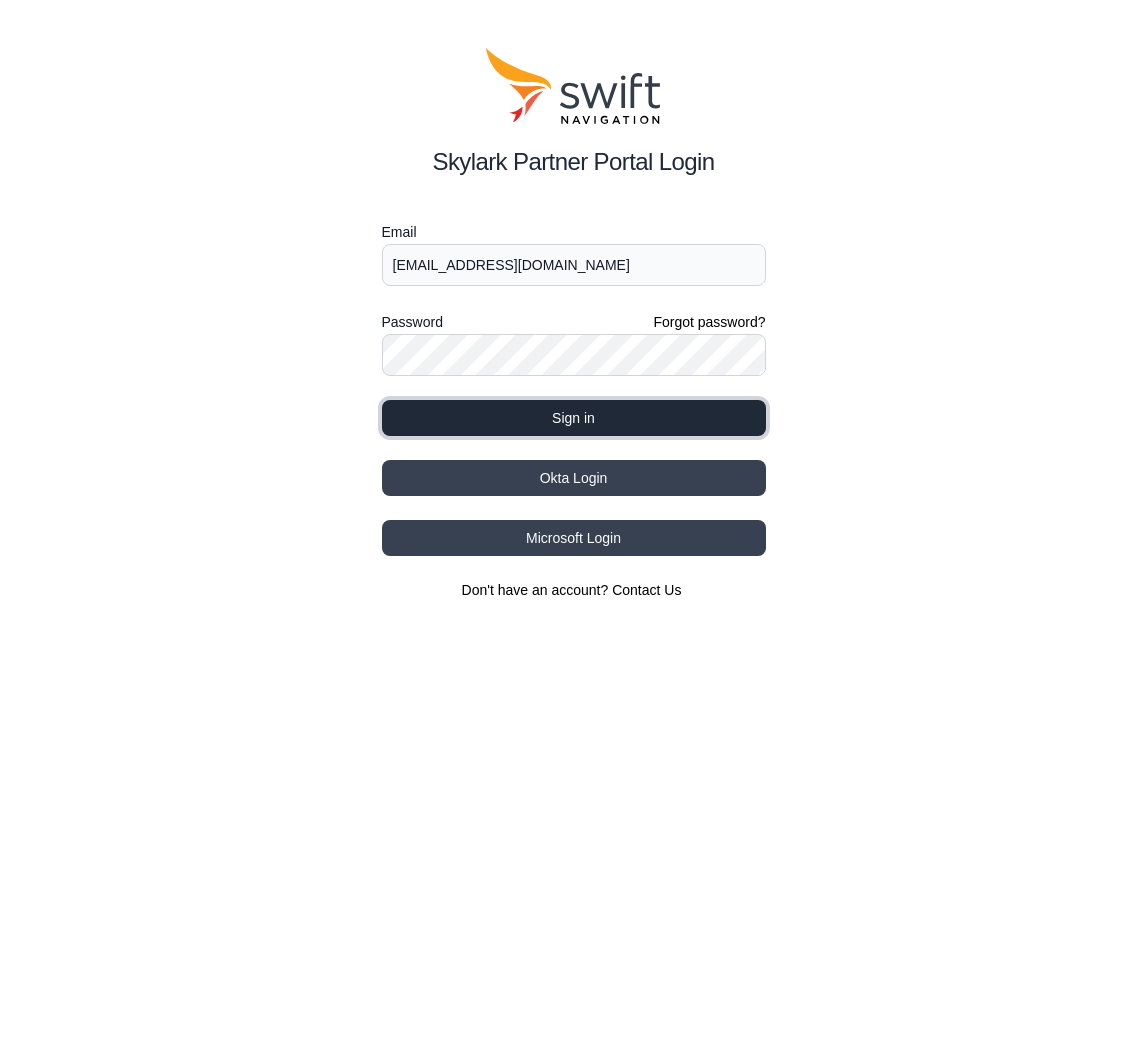 click on "Sign in" at bounding box center [574, 418] 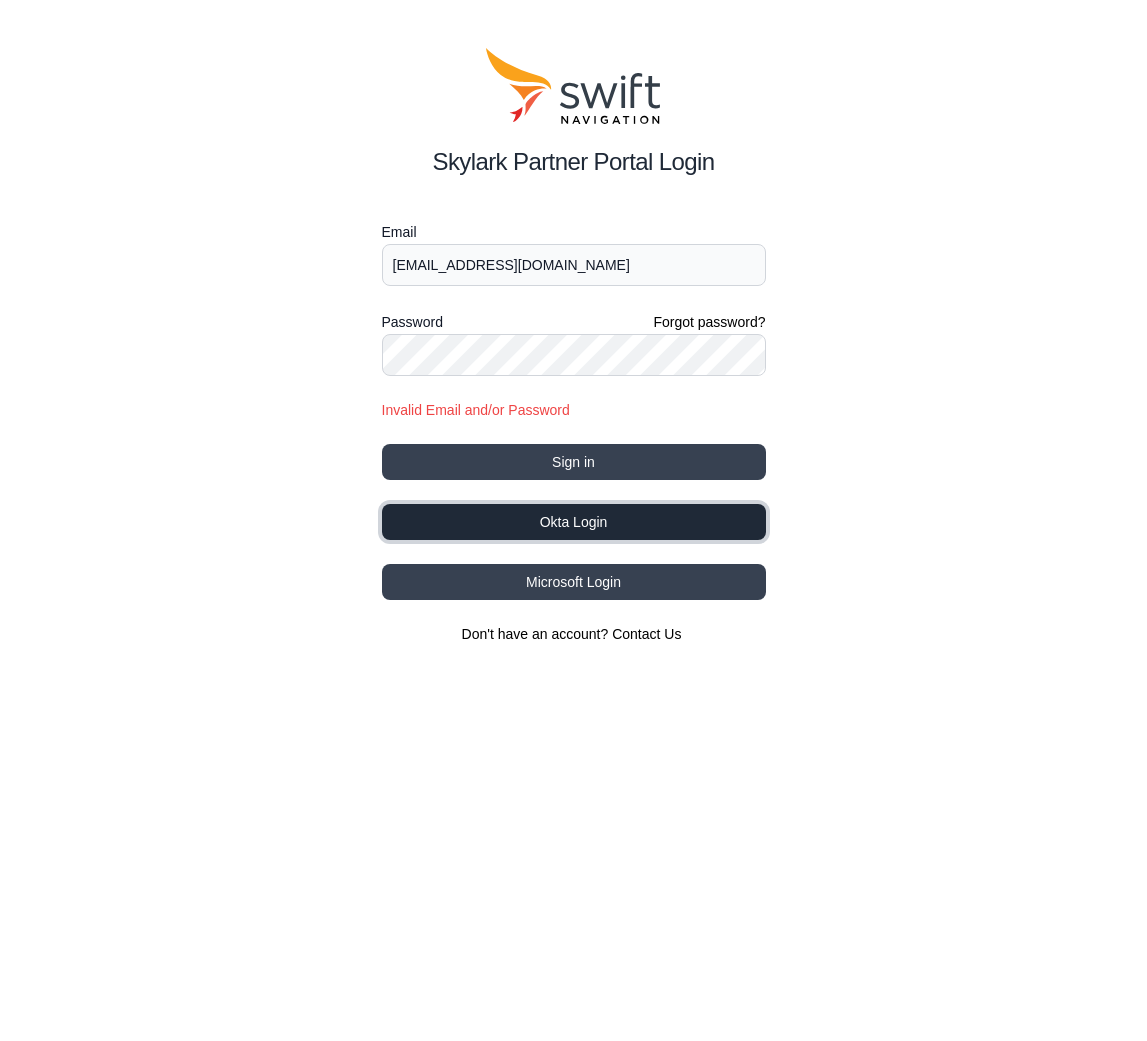 click on "Okta Login" at bounding box center (574, 522) 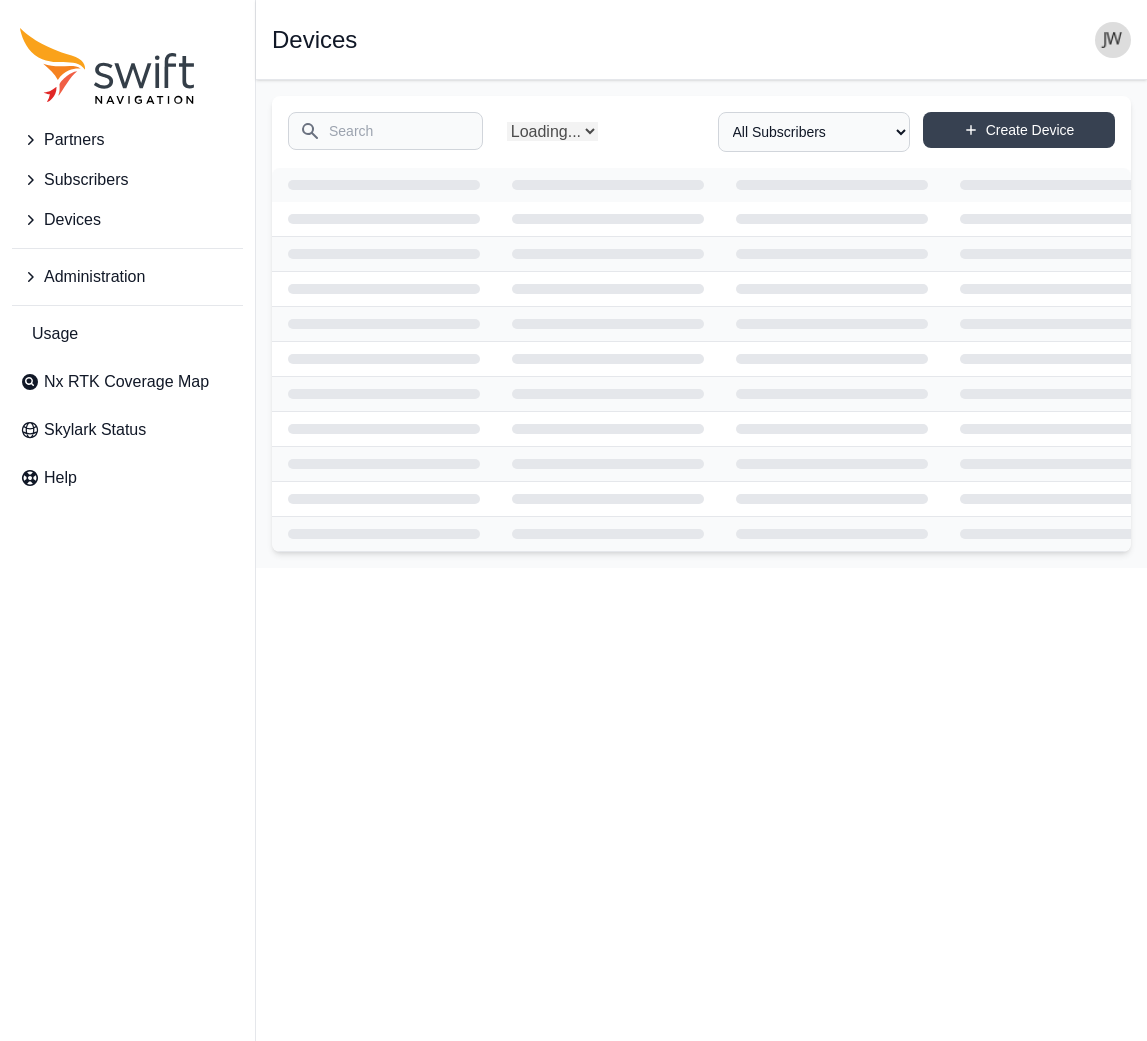 scroll, scrollTop: 0, scrollLeft: 0, axis: both 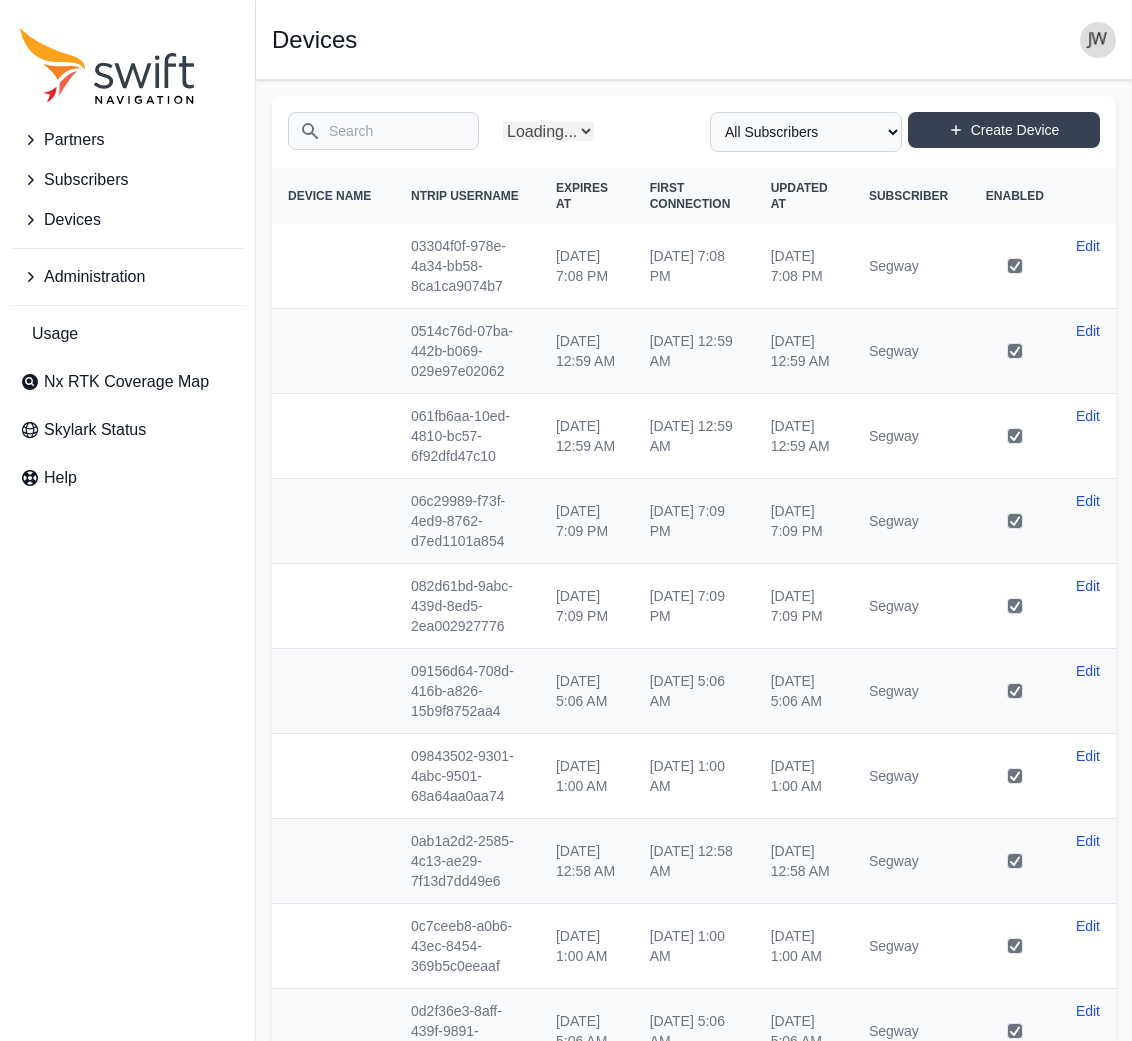 select 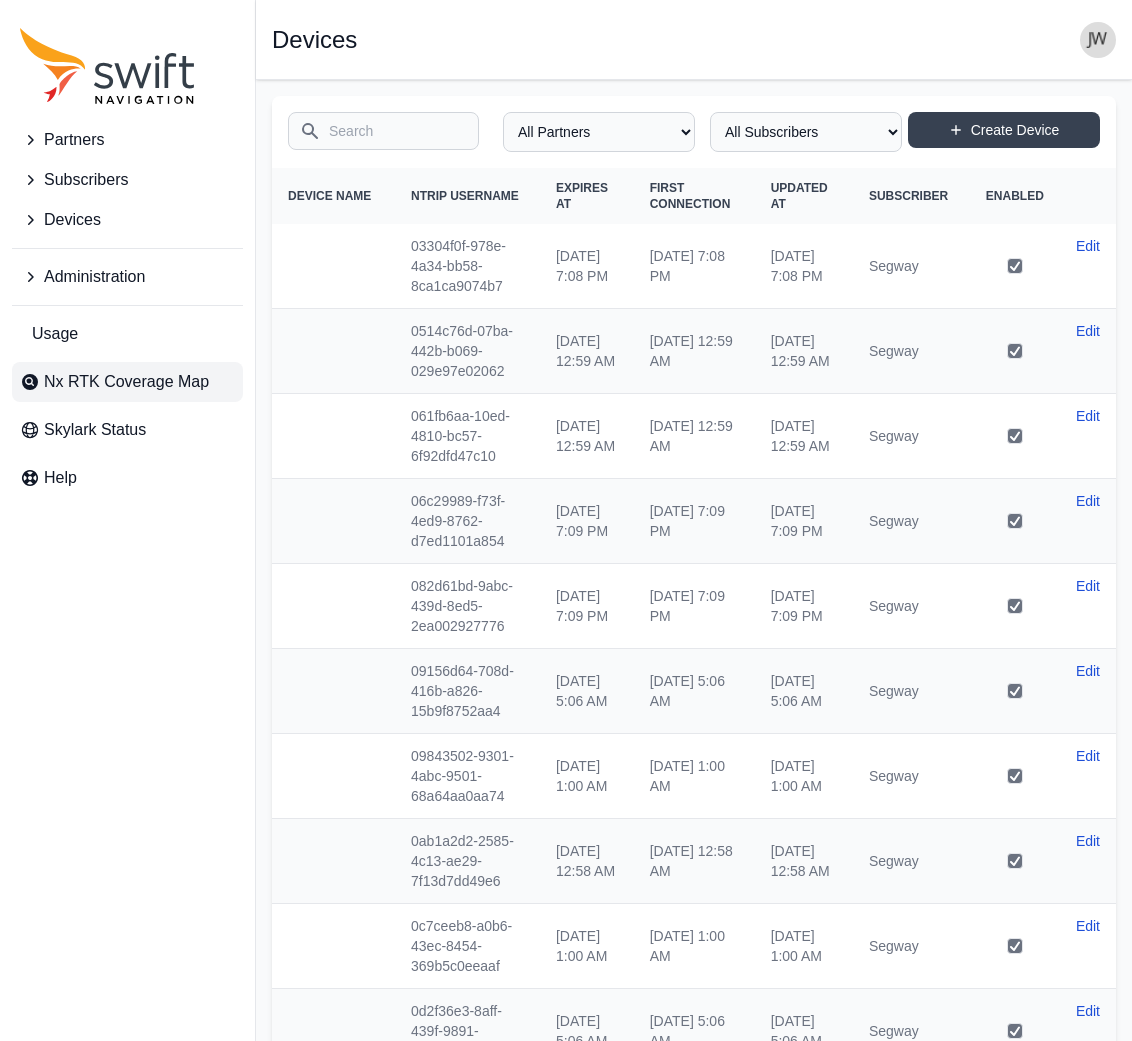 click on "Nx RTK Coverage Map" at bounding box center [126, 382] 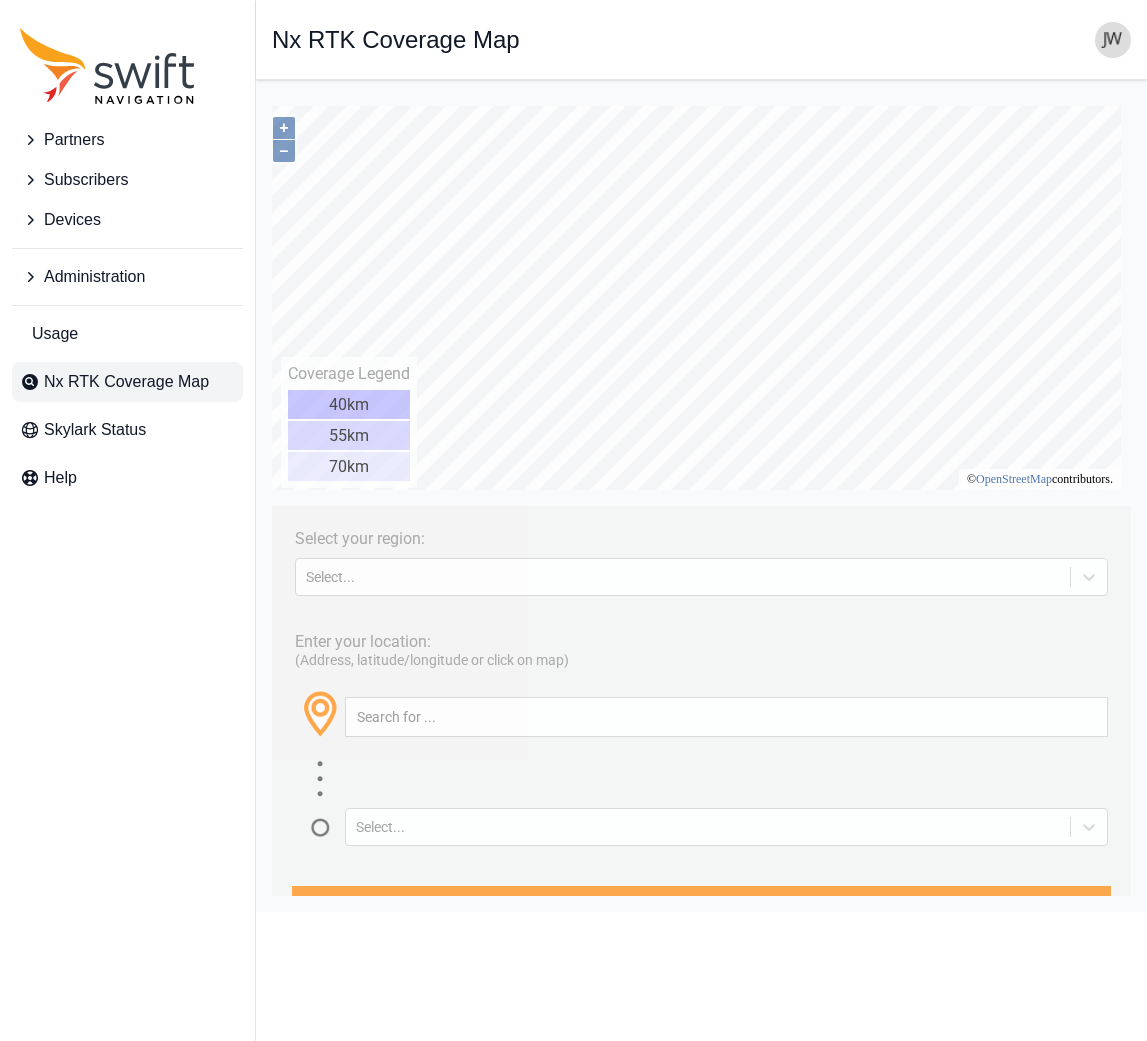 scroll, scrollTop: 0, scrollLeft: 0, axis: both 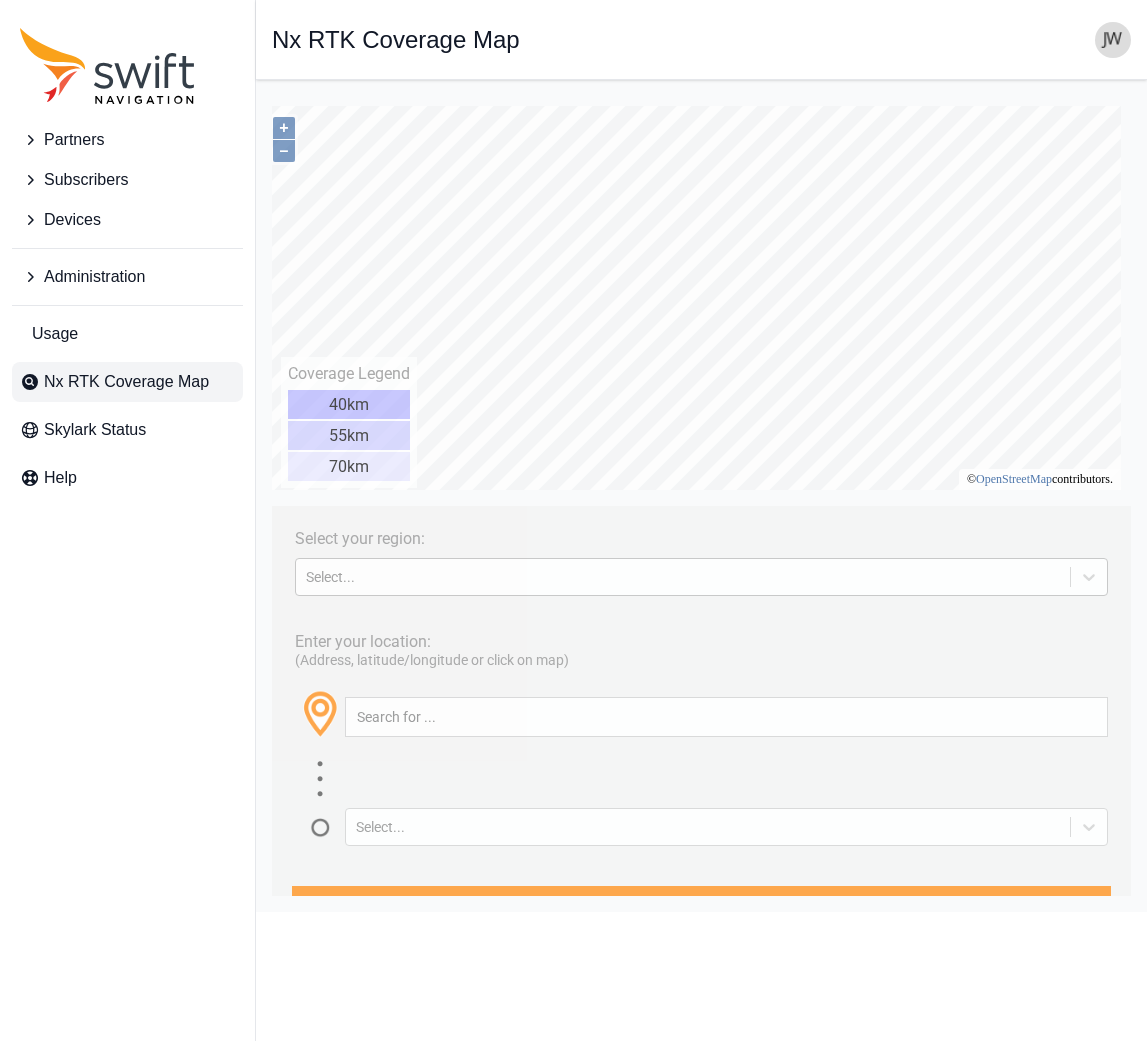 click on "Select..." at bounding box center (683, 577) 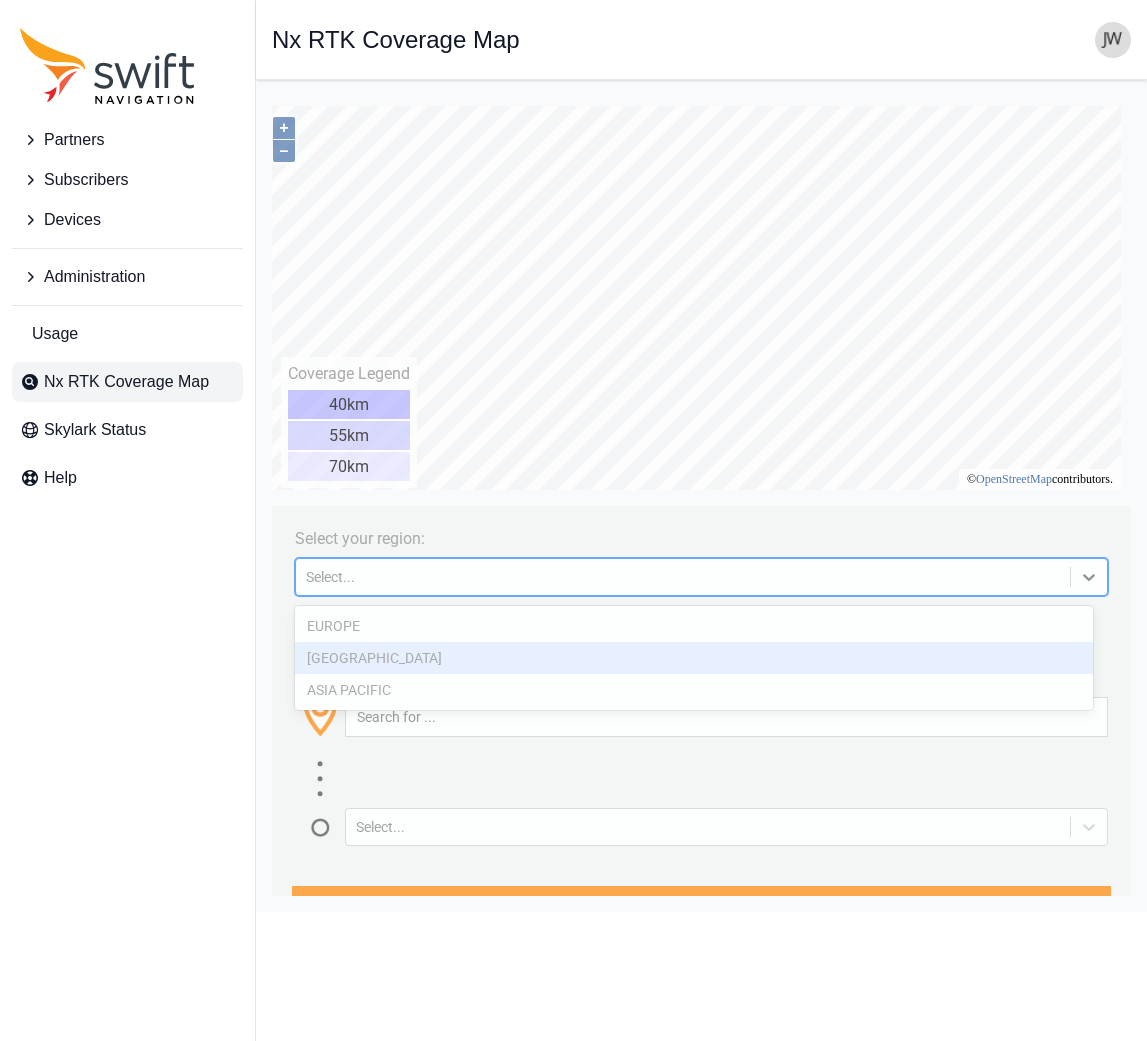 click on "[GEOGRAPHIC_DATA]" at bounding box center [694, 658] 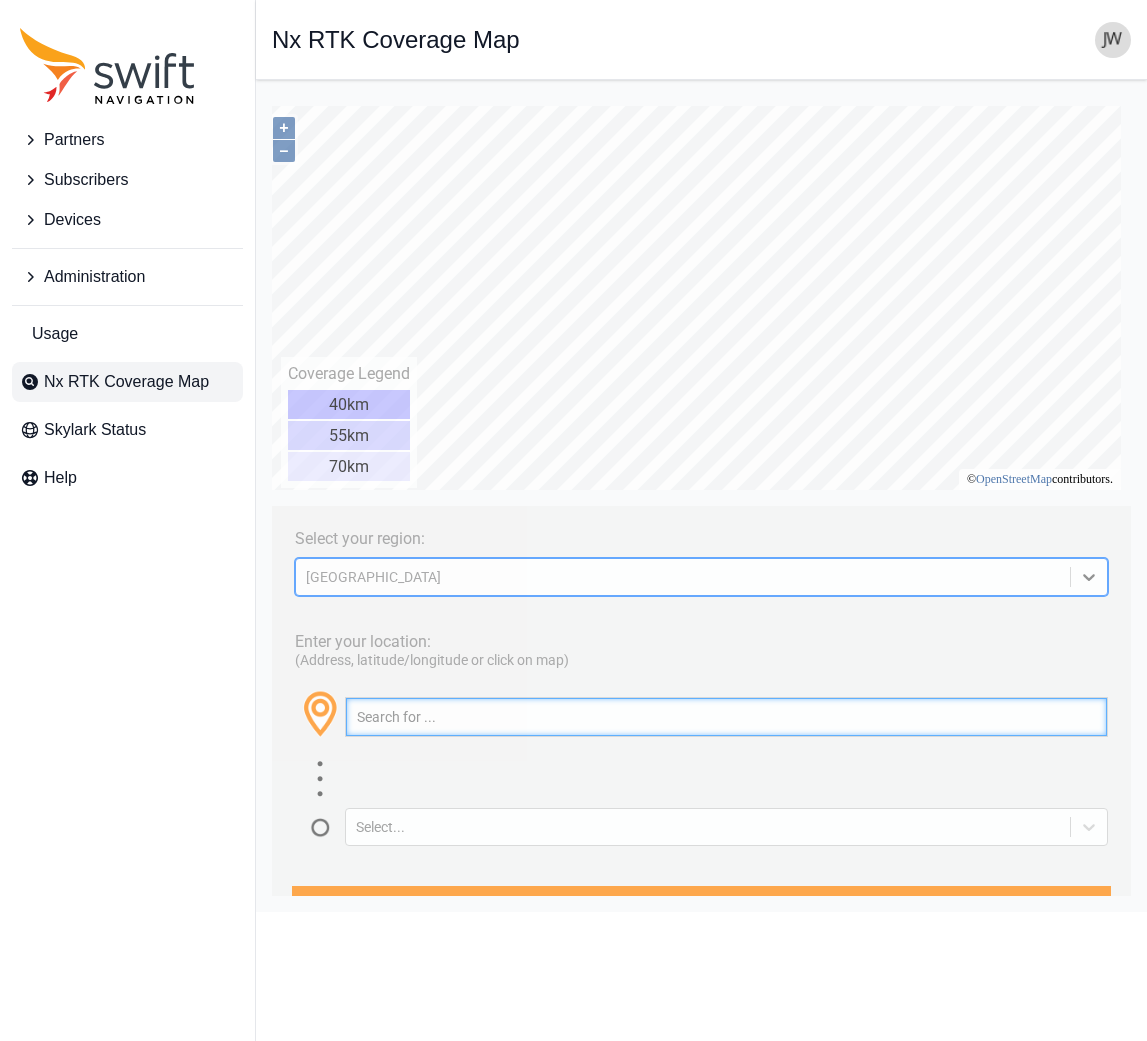 click at bounding box center (726, 717) 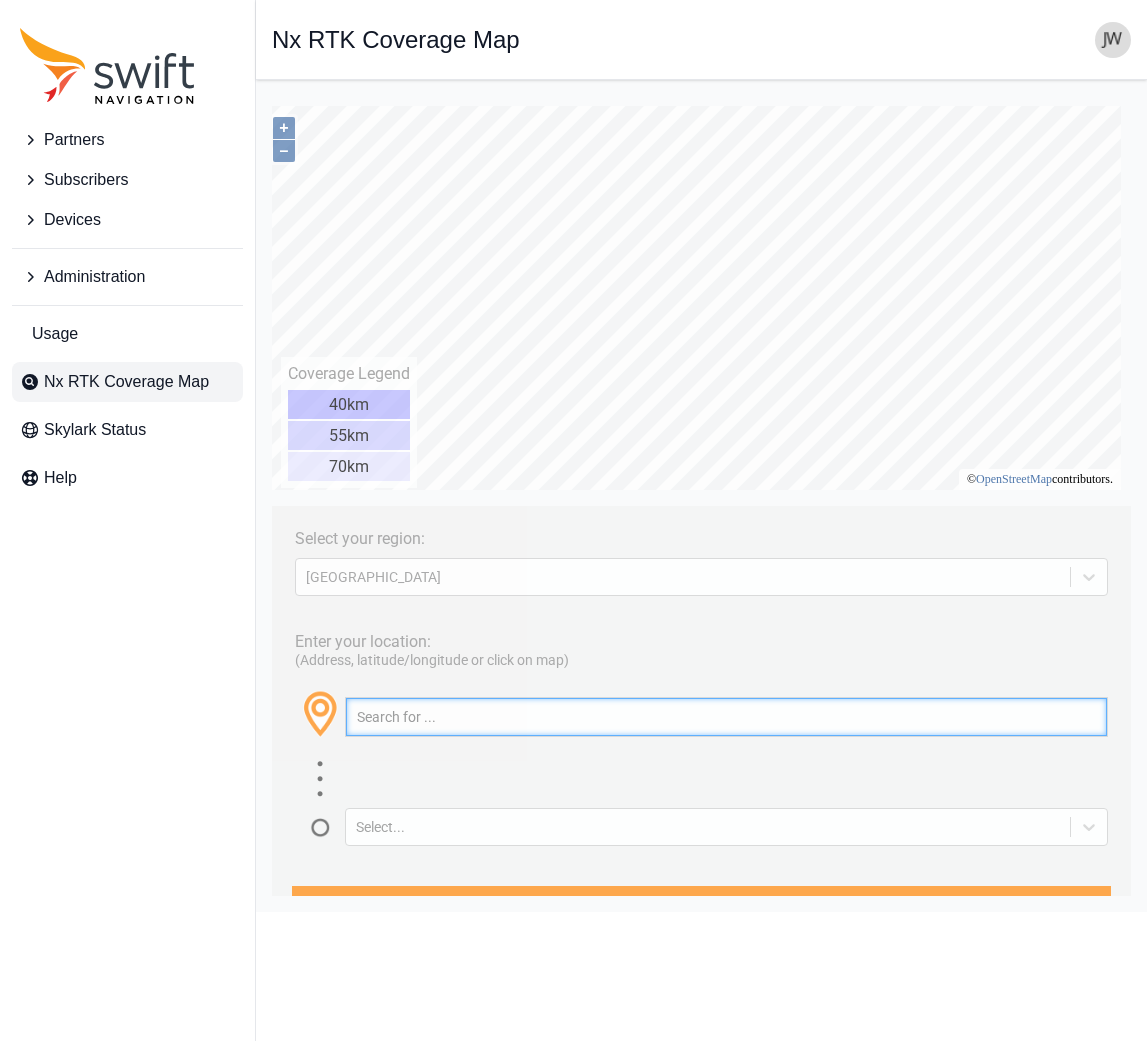 paste on "[GEOGRAPHIC_DATA], [US_STATE]" 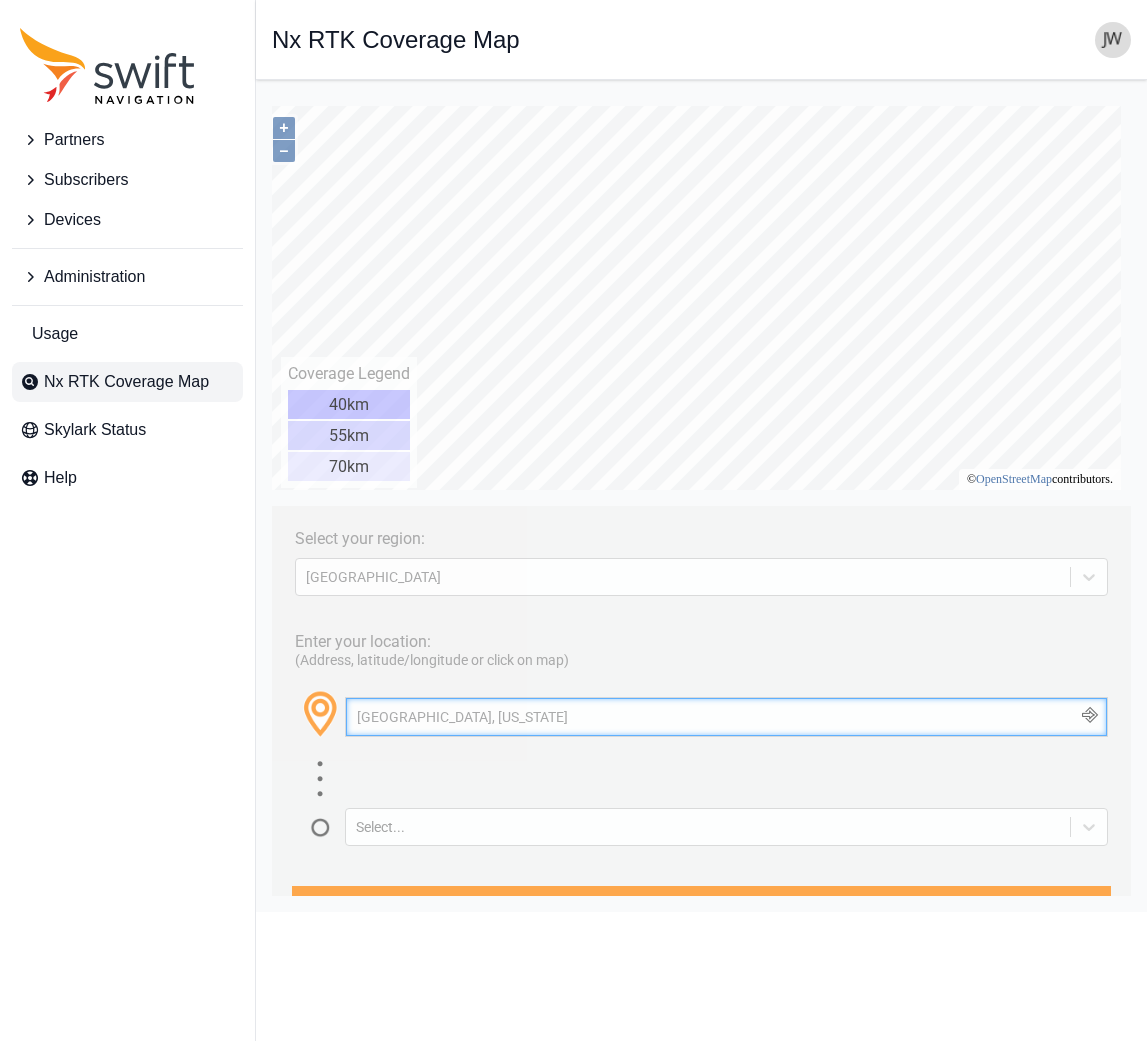 type on "[GEOGRAPHIC_DATA], [US_STATE]" 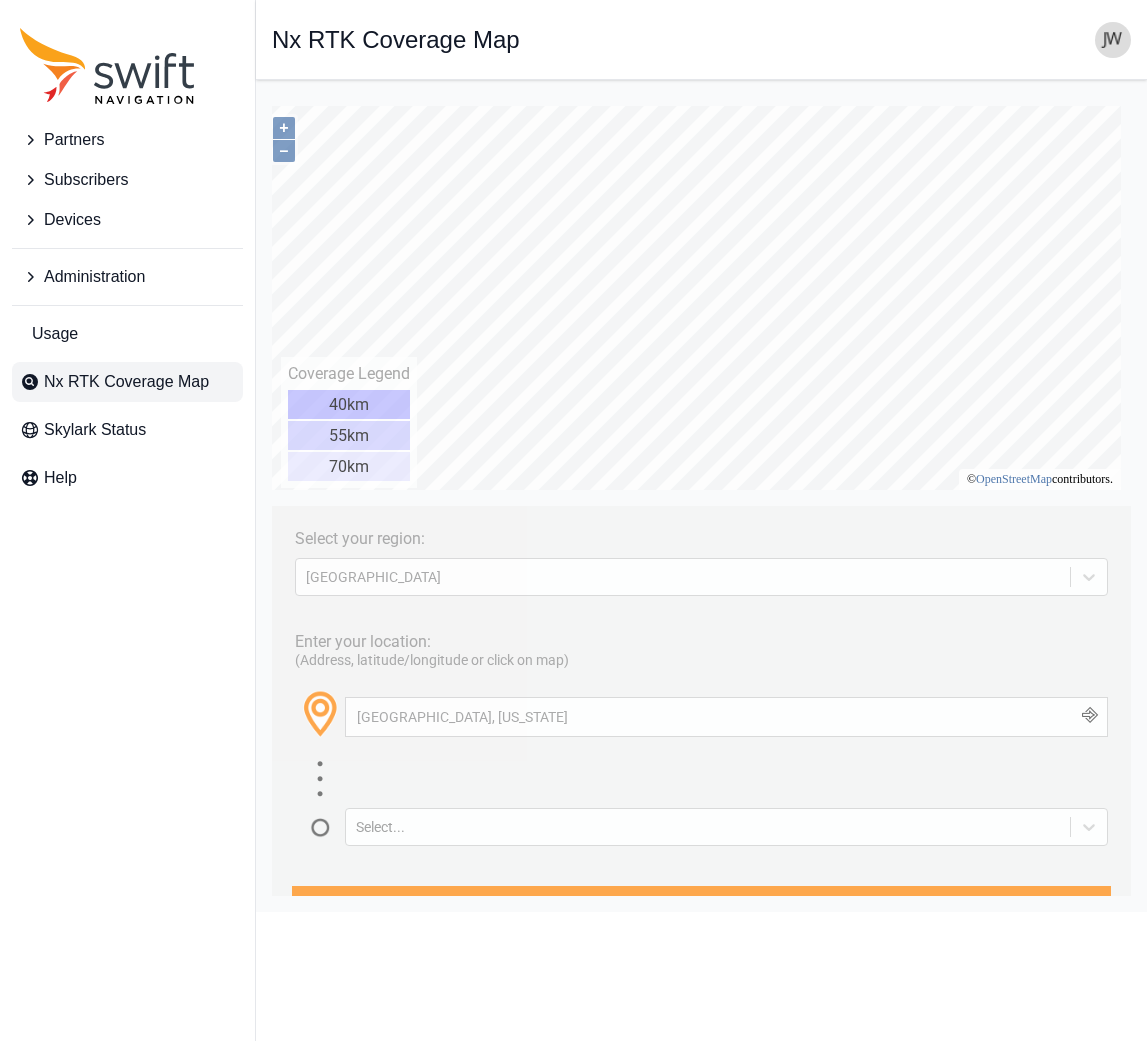 click at bounding box center [1090, 717] 